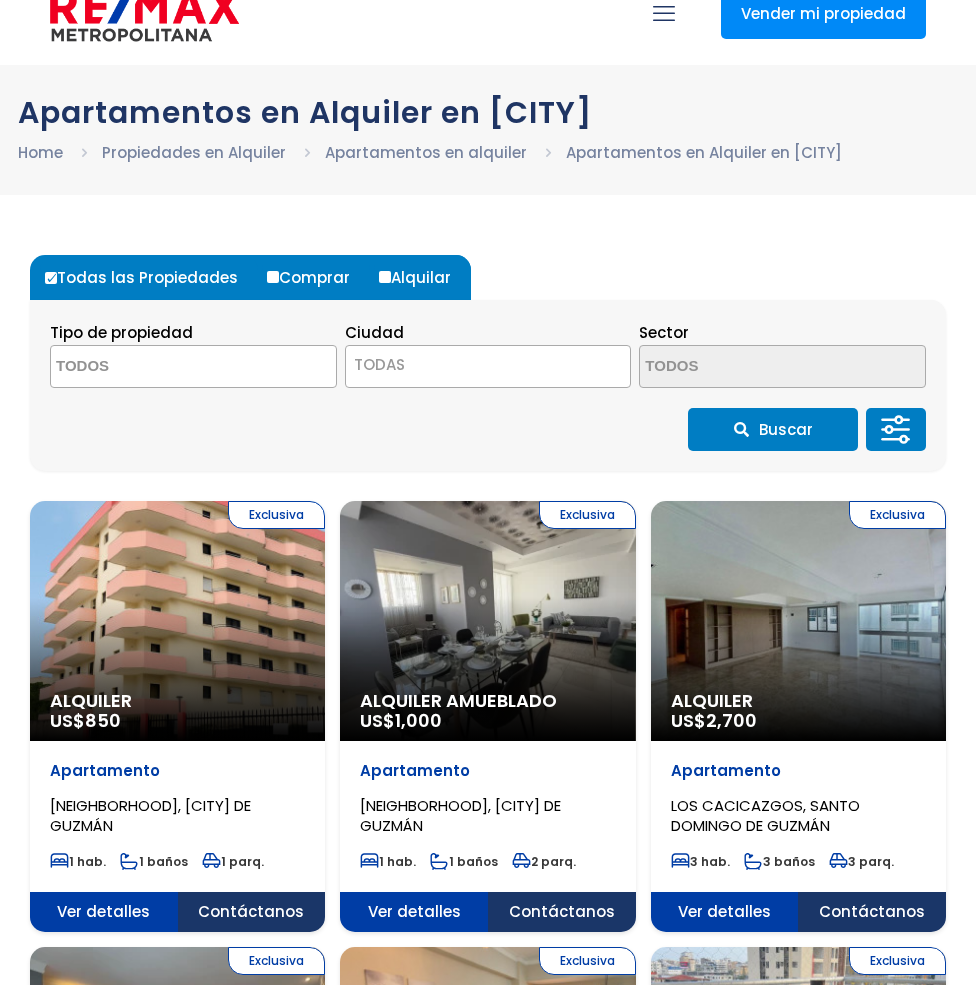 scroll, scrollTop: 100, scrollLeft: 0, axis: vertical 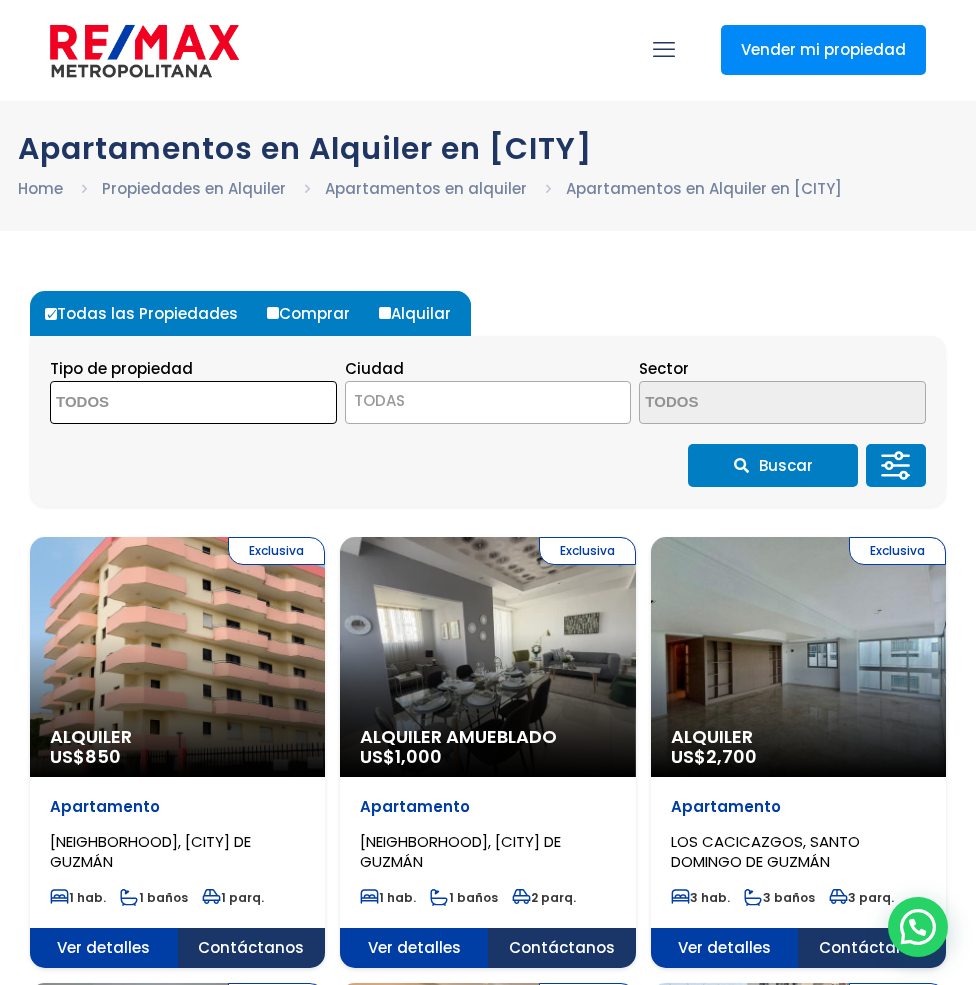 click at bounding box center [193, 402] 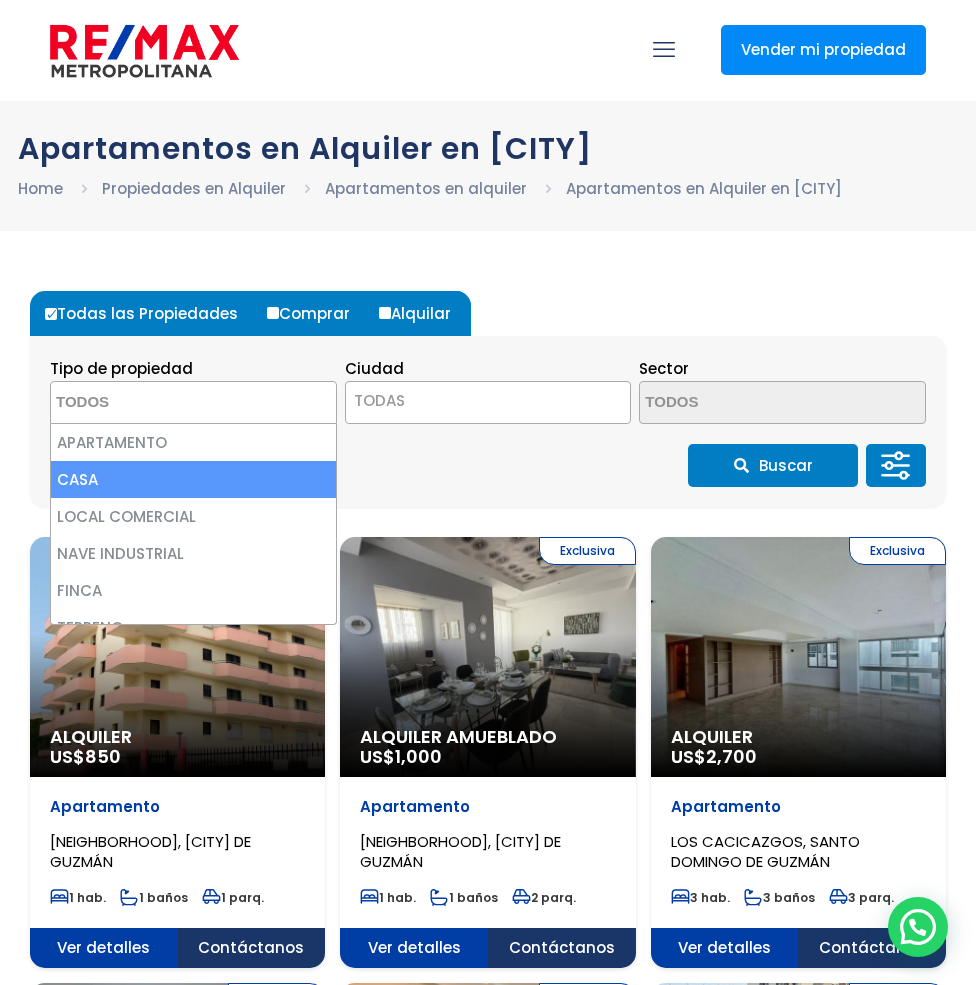 scroll, scrollTop: 23, scrollLeft: 0, axis: vertical 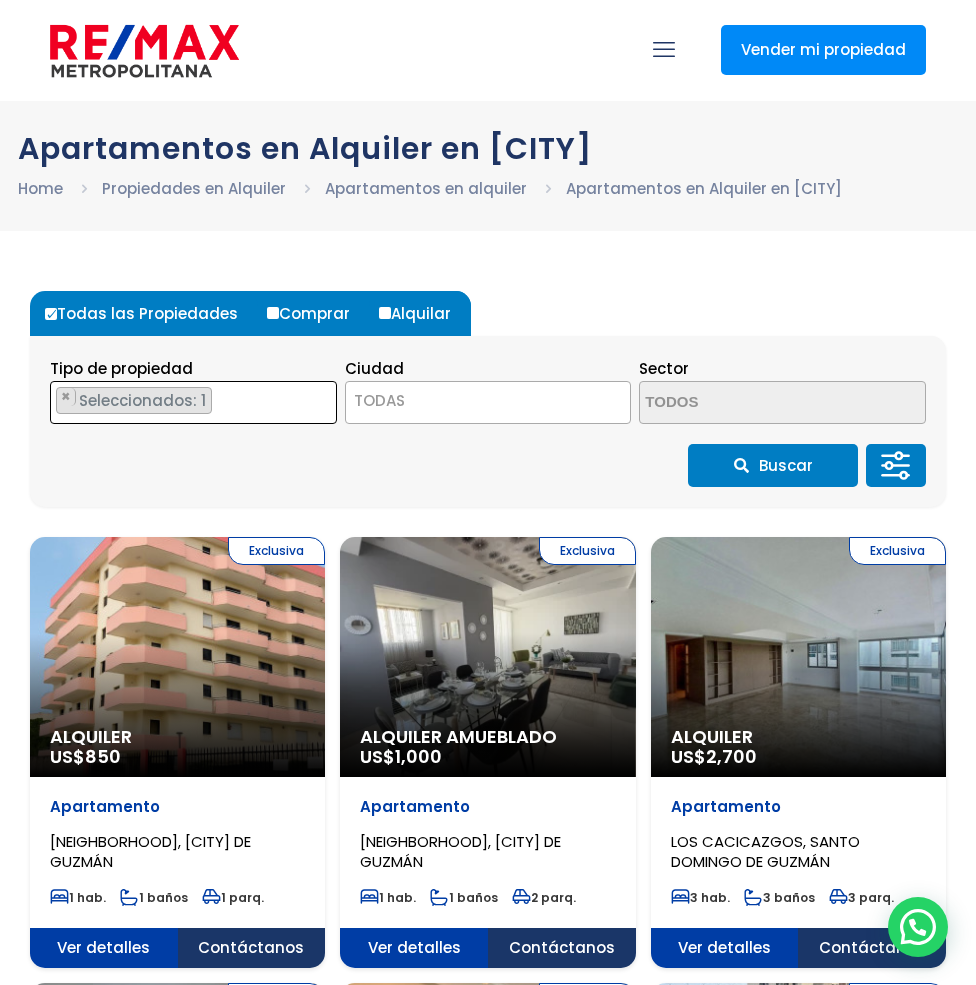 click on "× Seleccionados: 1" at bounding box center (181, 403) 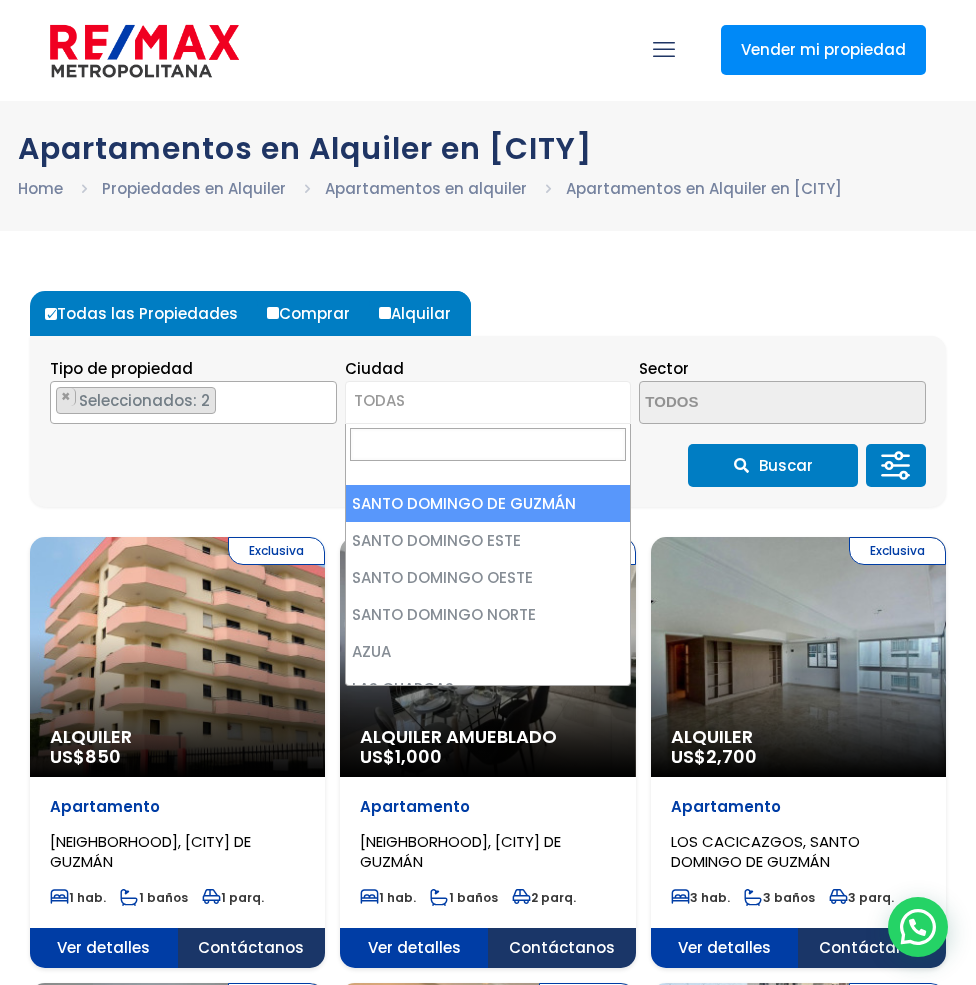 click on "TODAS" at bounding box center (488, 401) 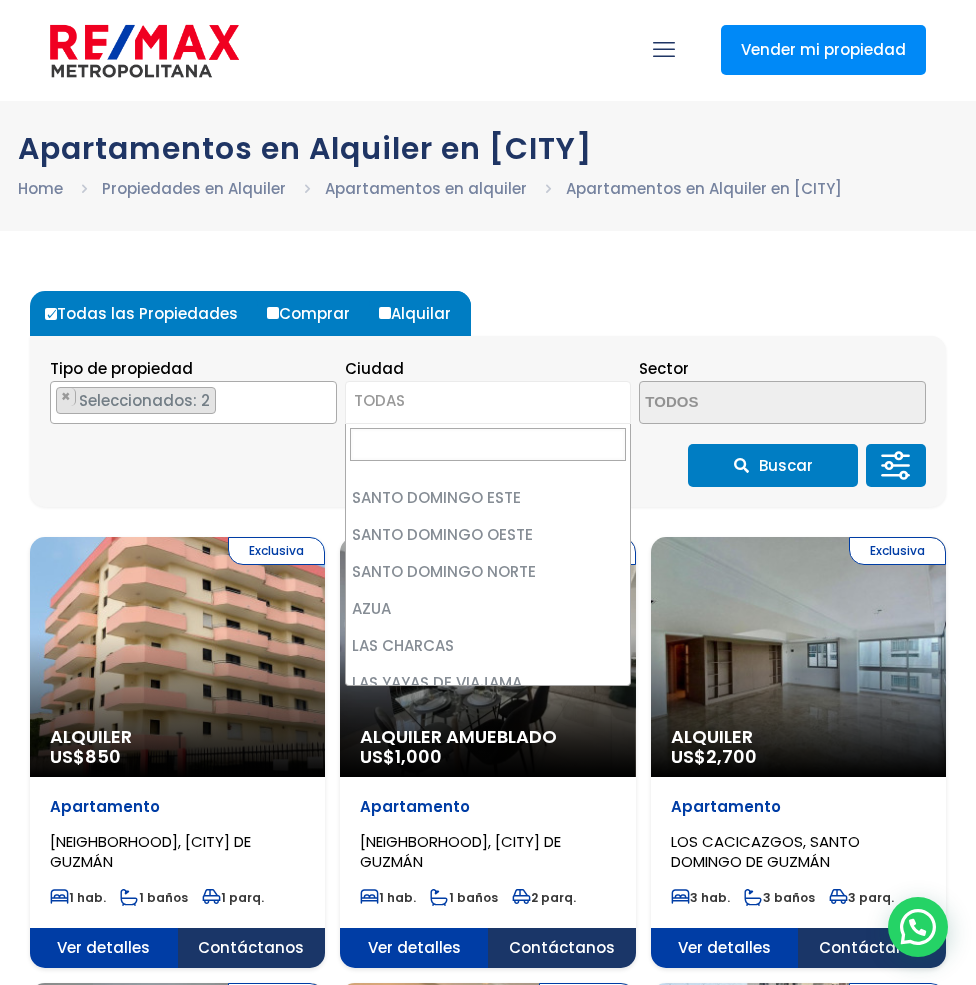 scroll, scrollTop: 0, scrollLeft: 0, axis: both 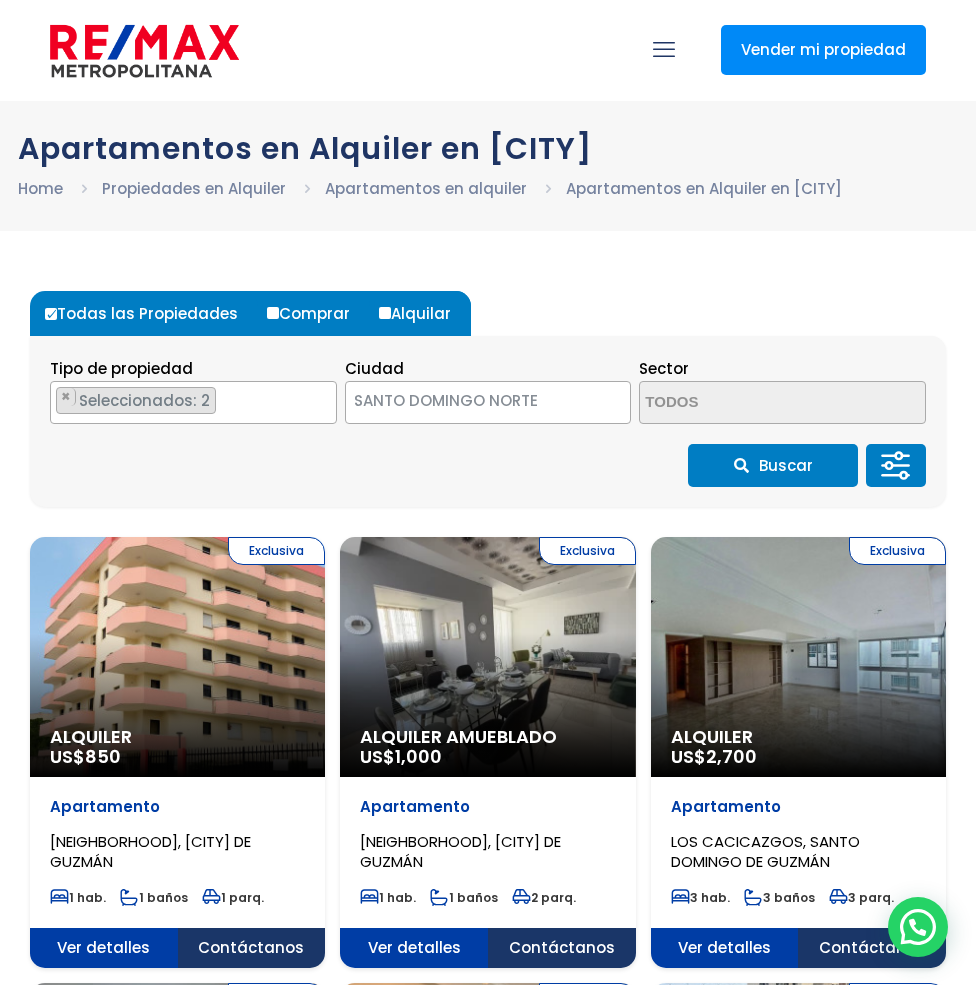 click on "Buscar" at bounding box center (773, 465) 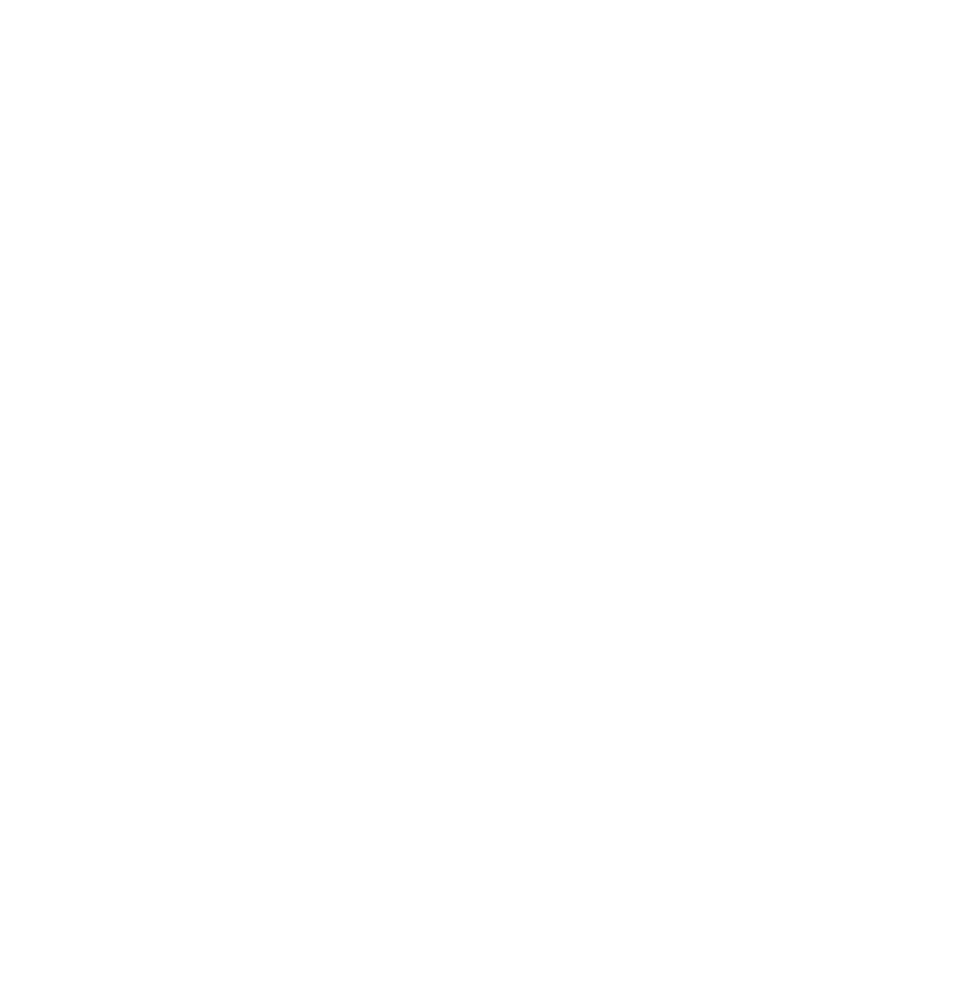 scroll, scrollTop: 0, scrollLeft: 0, axis: both 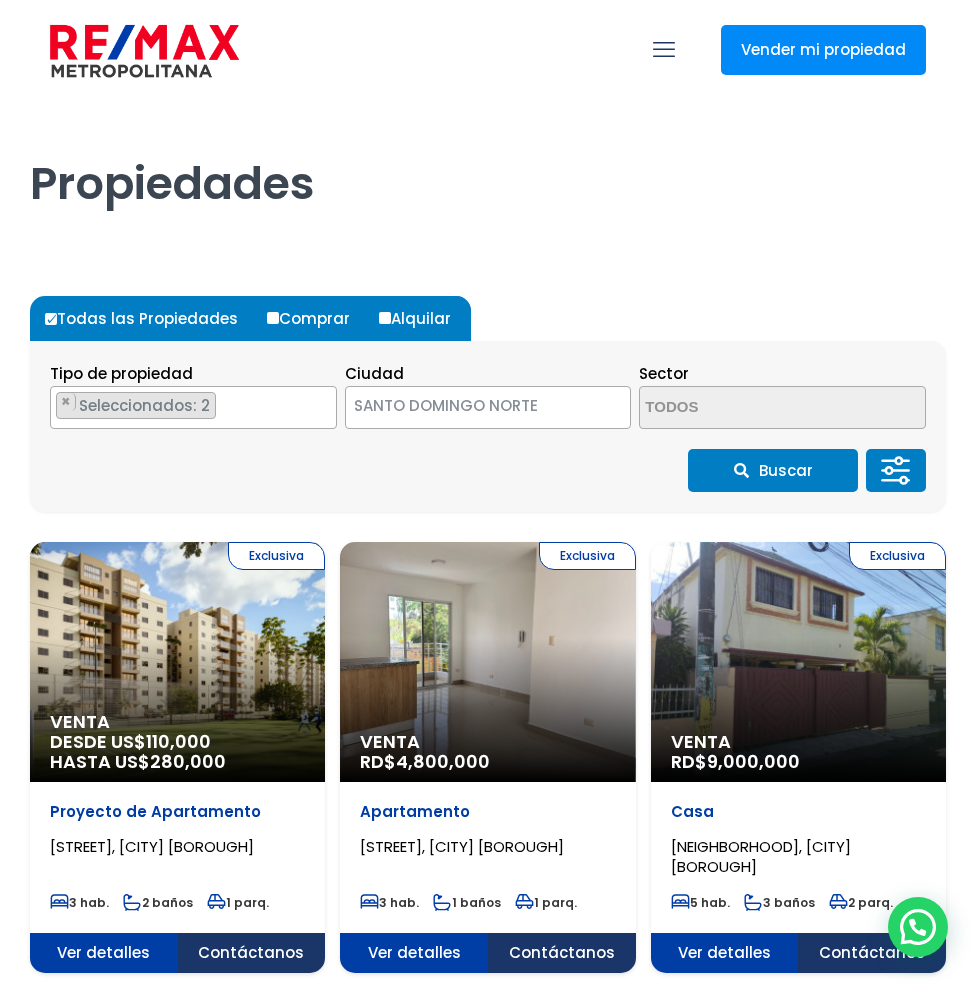 click on "Alquilar" at bounding box center [422, 318] 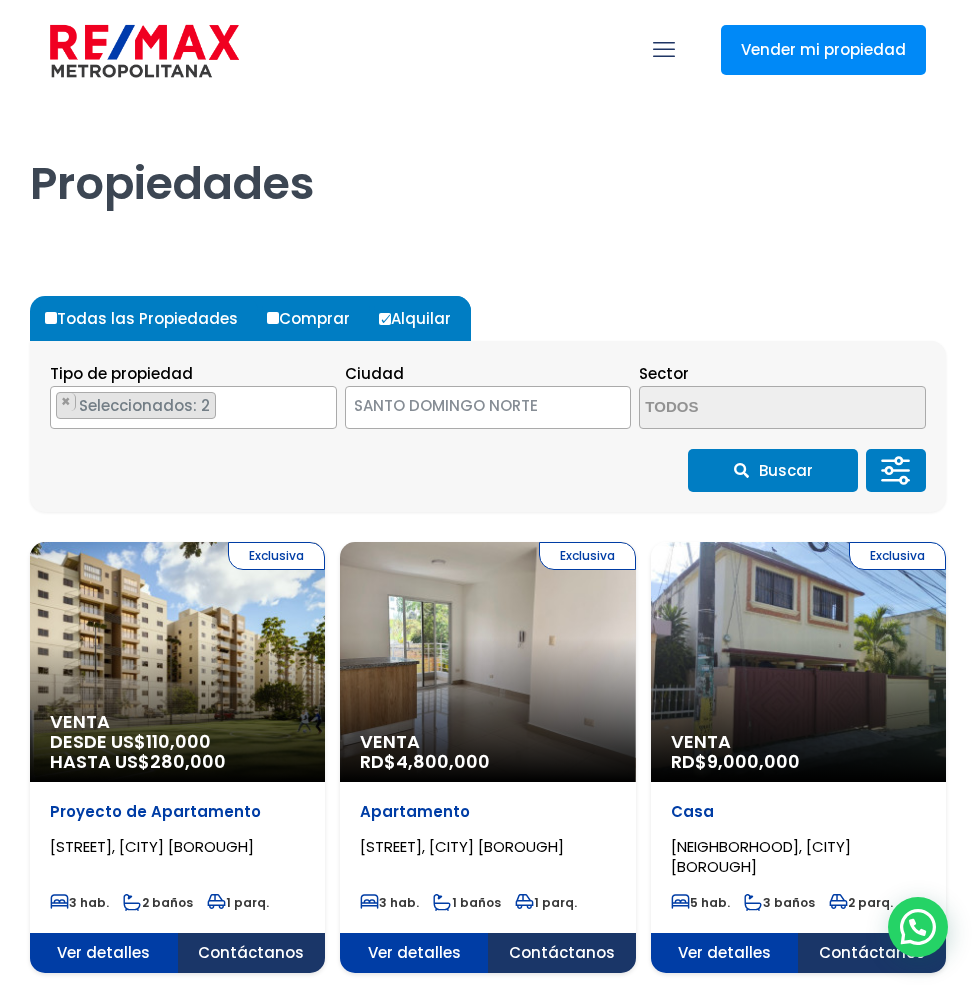 click on "Buscar" at bounding box center (773, 470) 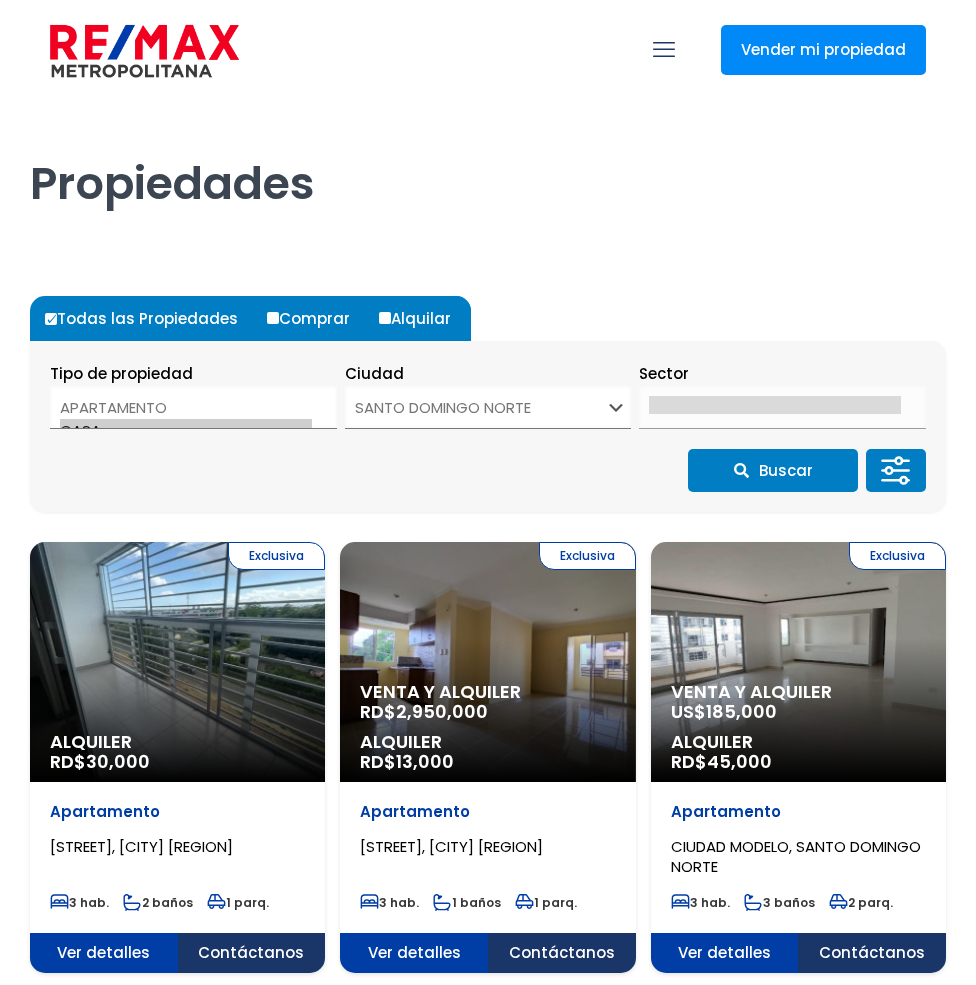 scroll, scrollTop: 0, scrollLeft: 0, axis: both 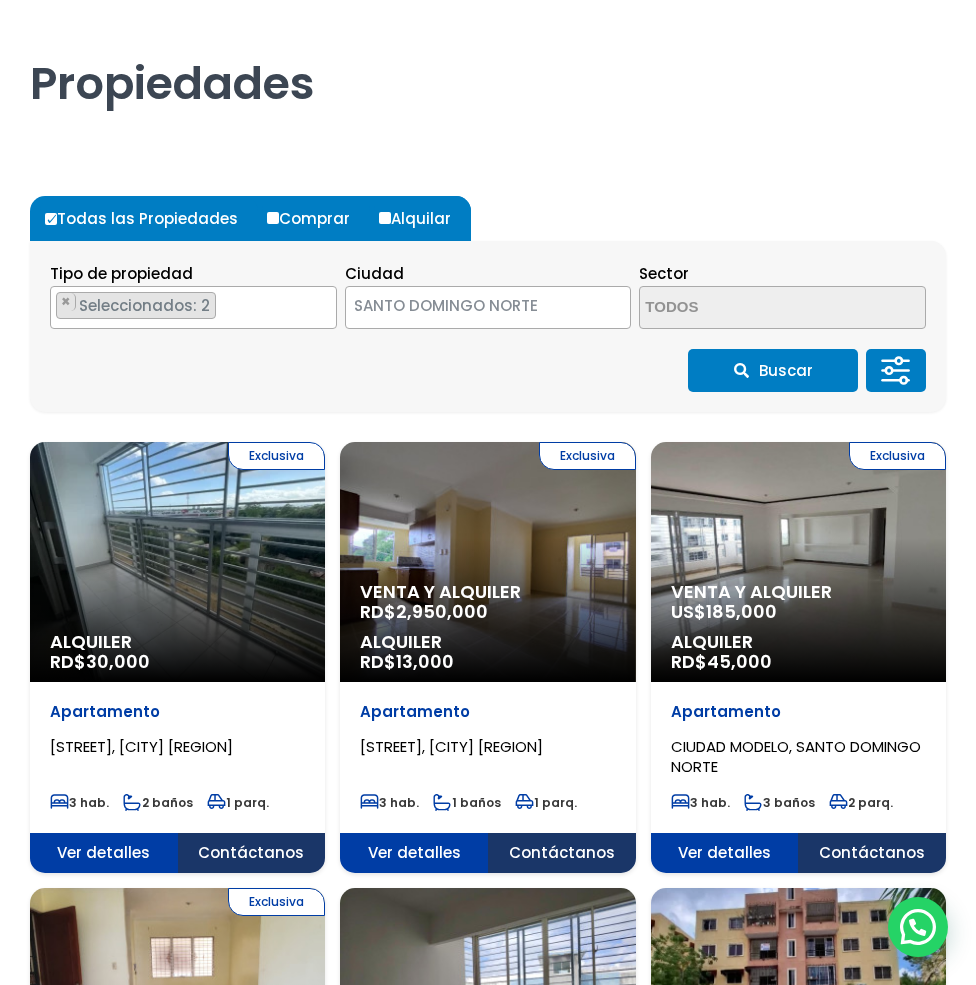 click on "Alquiler" at bounding box center [177, 642] 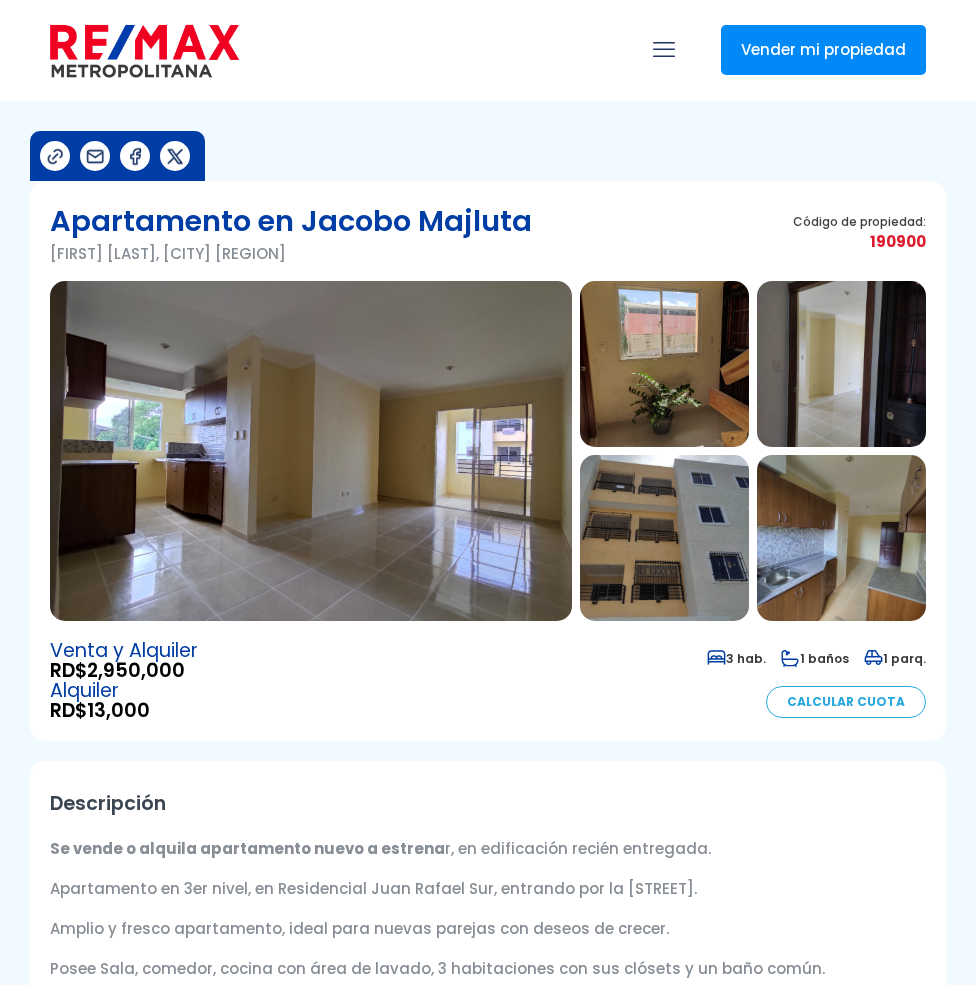 scroll, scrollTop: 0, scrollLeft: 0, axis: both 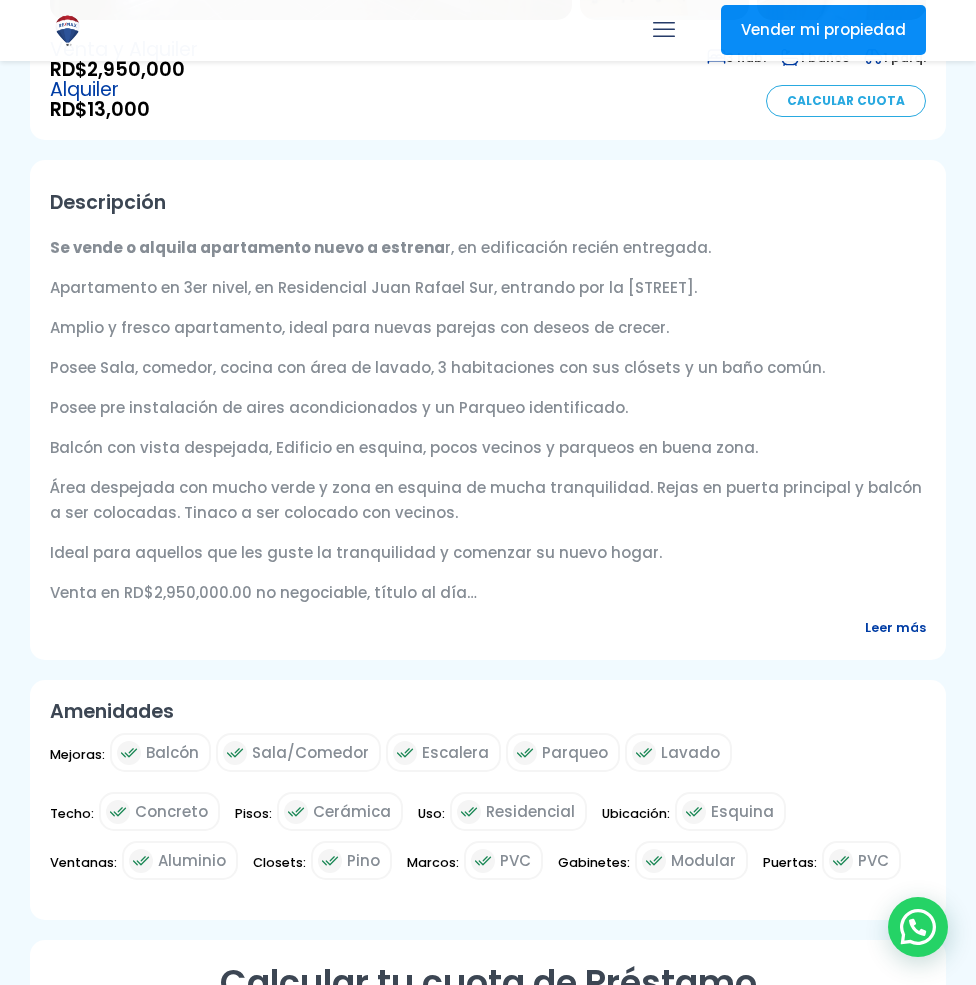 click on "Leer más" at bounding box center (895, 627) 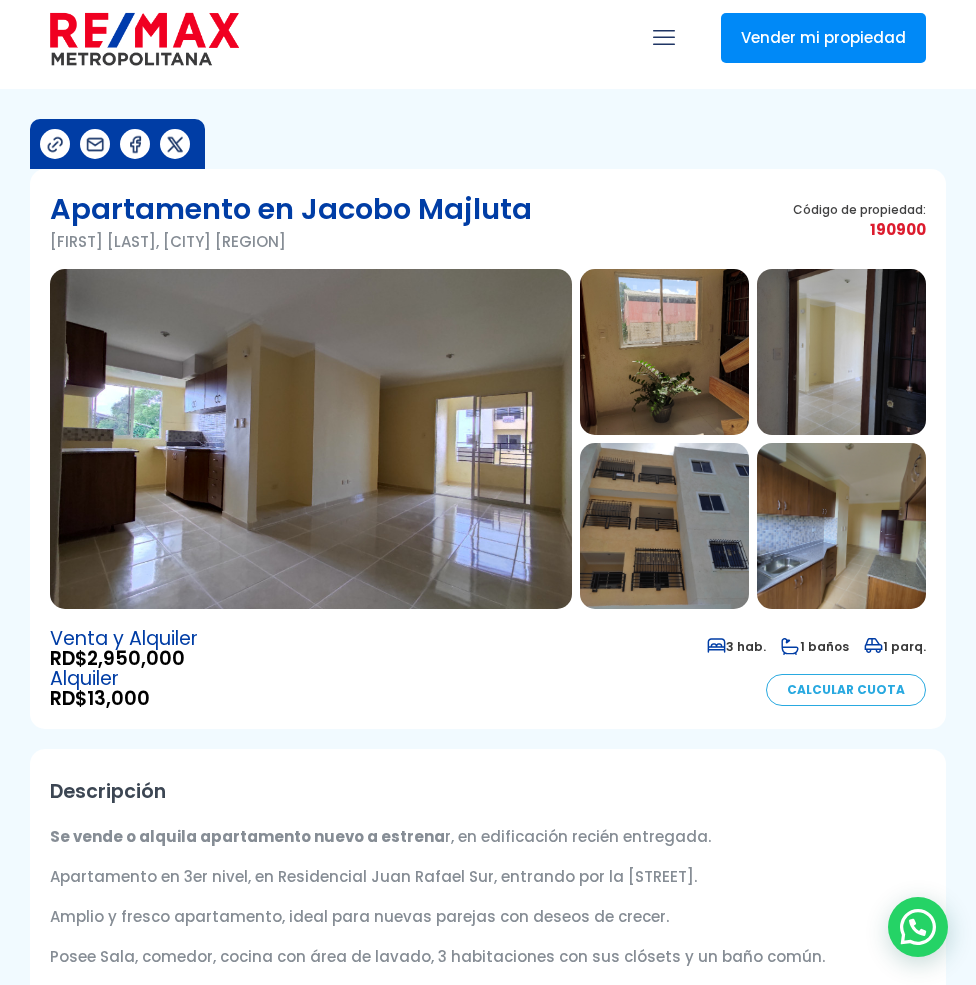 scroll, scrollTop: 0, scrollLeft: 0, axis: both 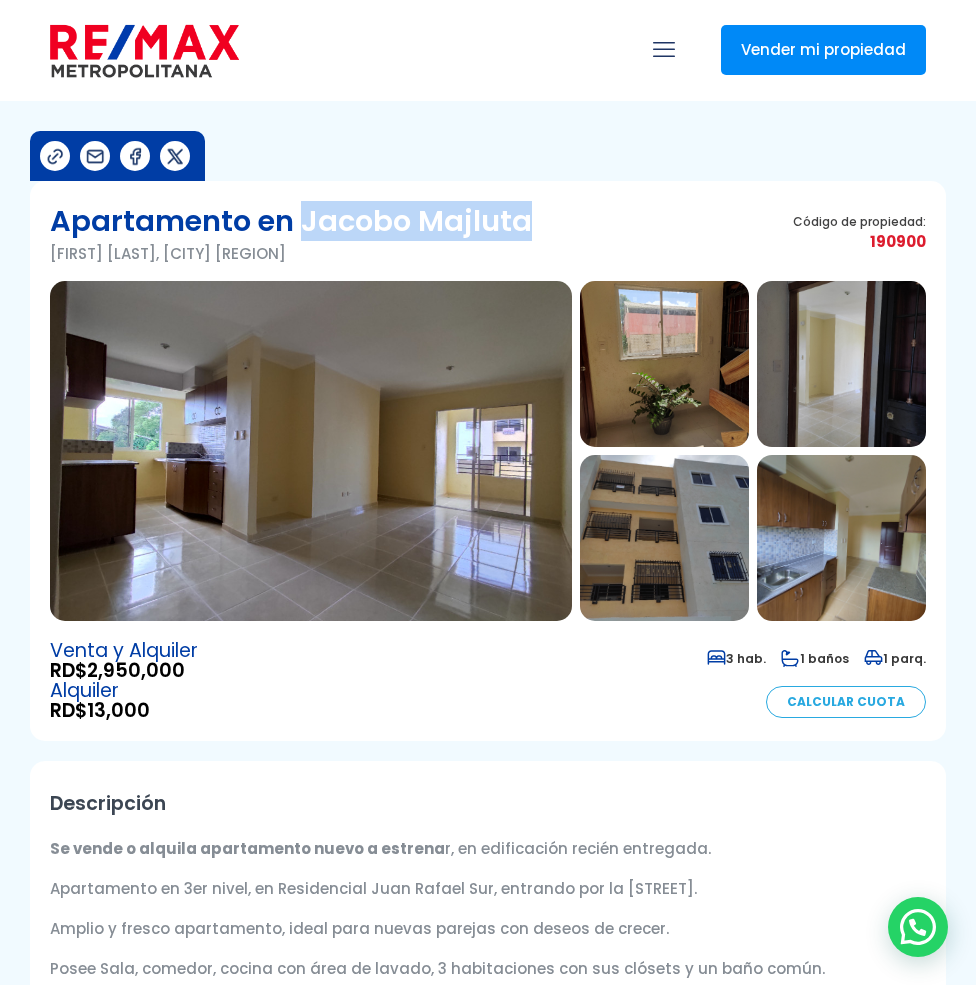drag, startPoint x: 303, startPoint y: 217, endPoint x: 528, endPoint y: 205, distance: 225.31978 